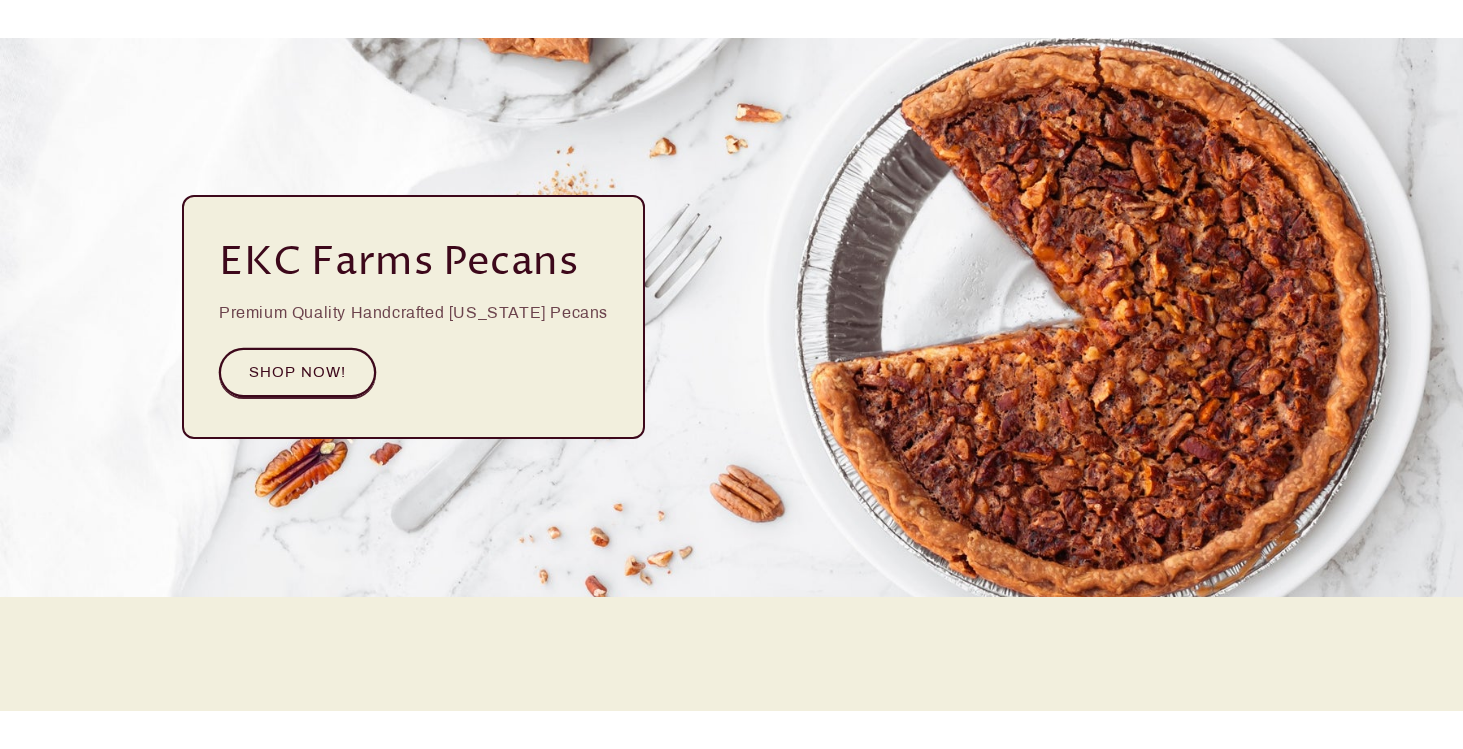 scroll, scrollTop: 183, scrollLeft: 0, axis: vertical 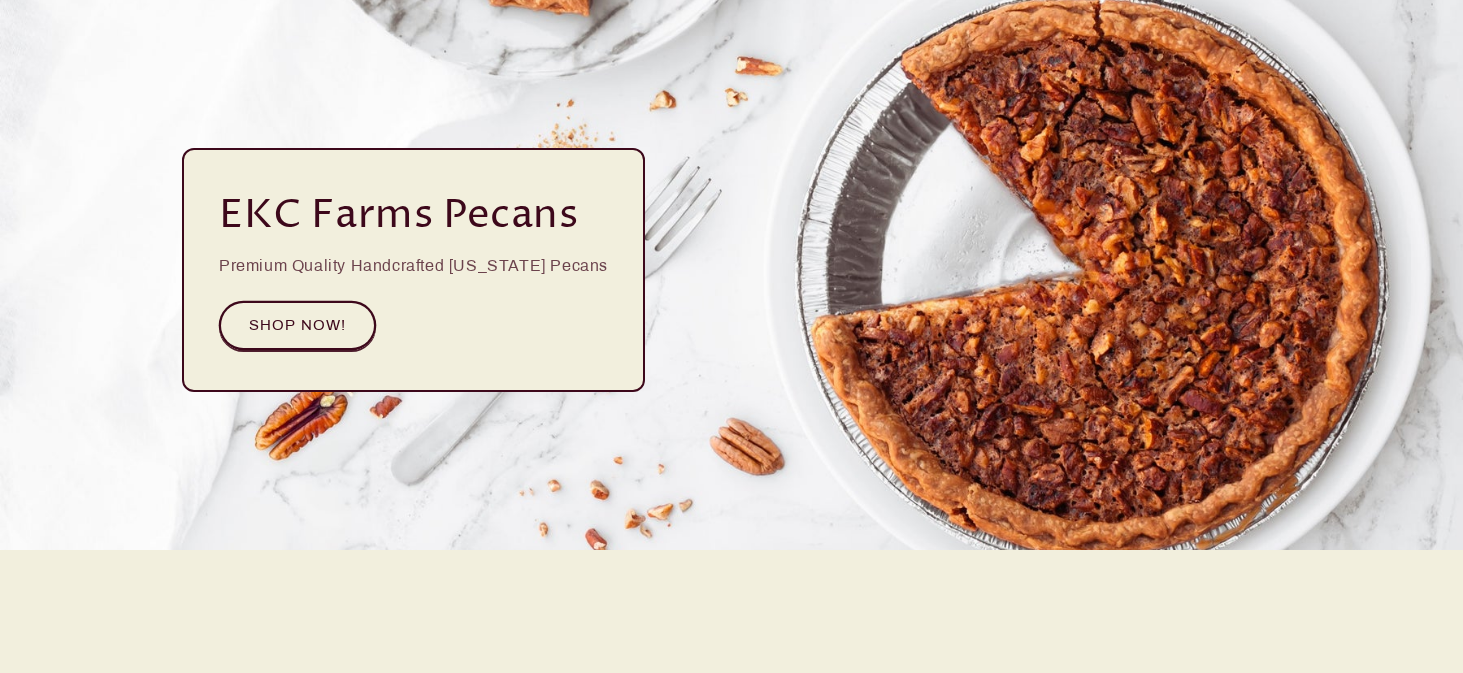 drag, startPoint x: 935, startPoint y: 668, endPoint x: 929, endPoint y: 761, distance: 93.193344 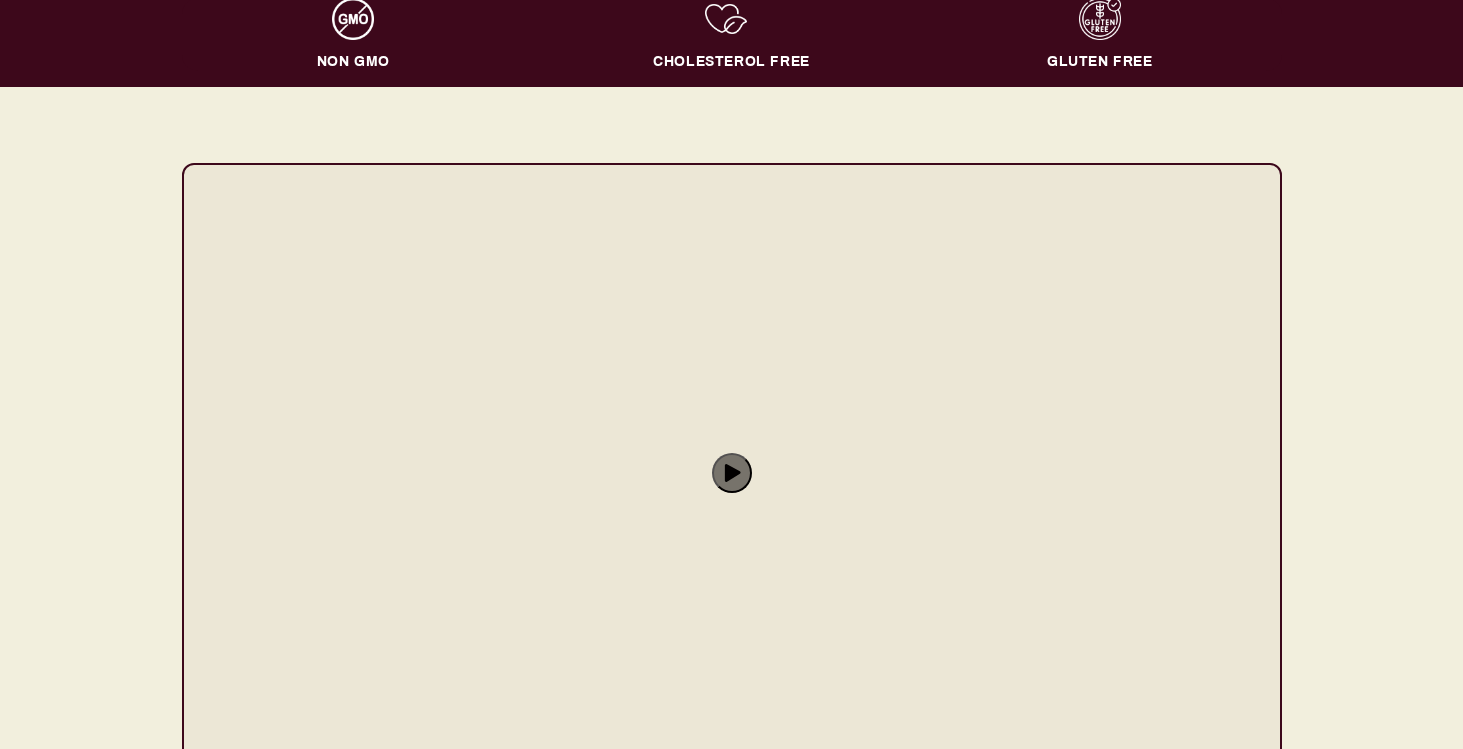 scroll, scrollTop: 1483, scrollLeft: 0, axis: vertical 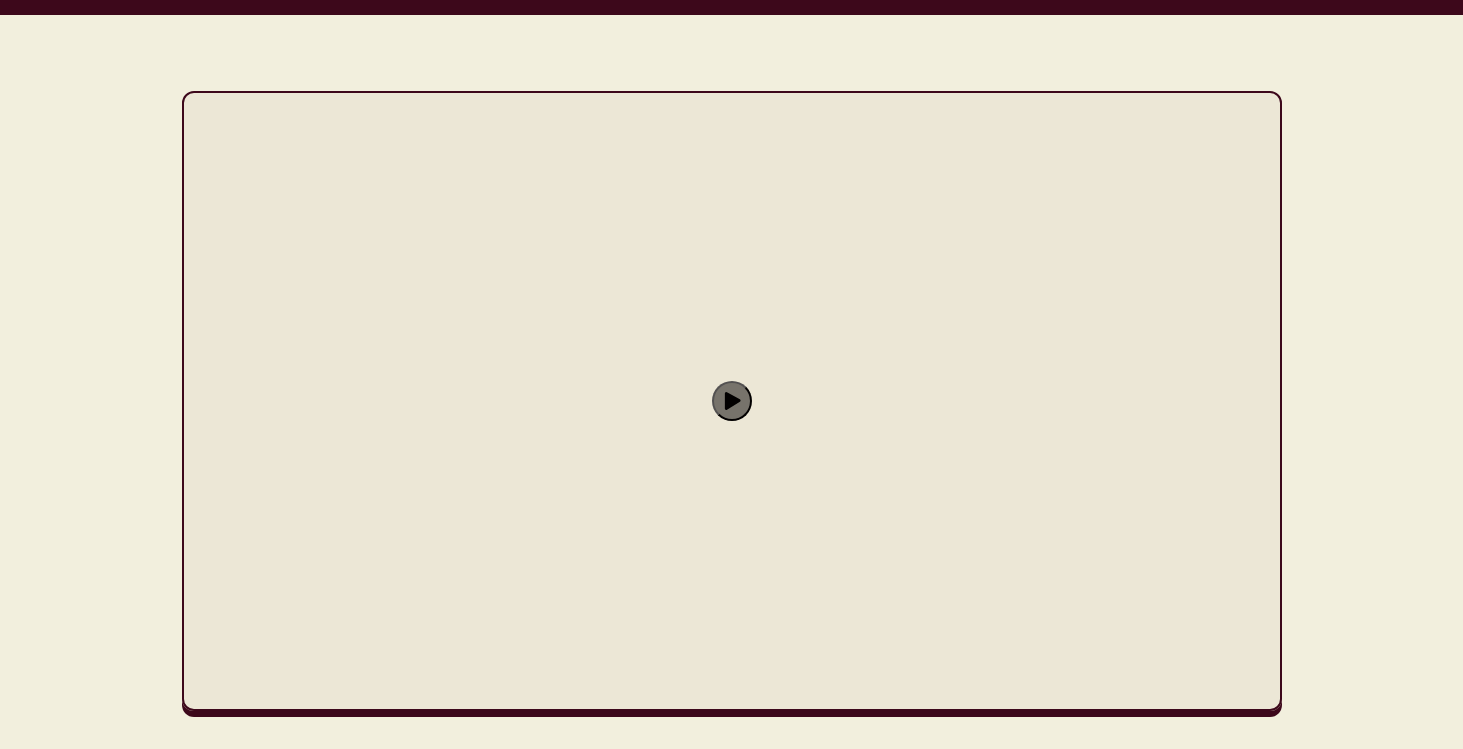 click at bounding box center (731, 383) 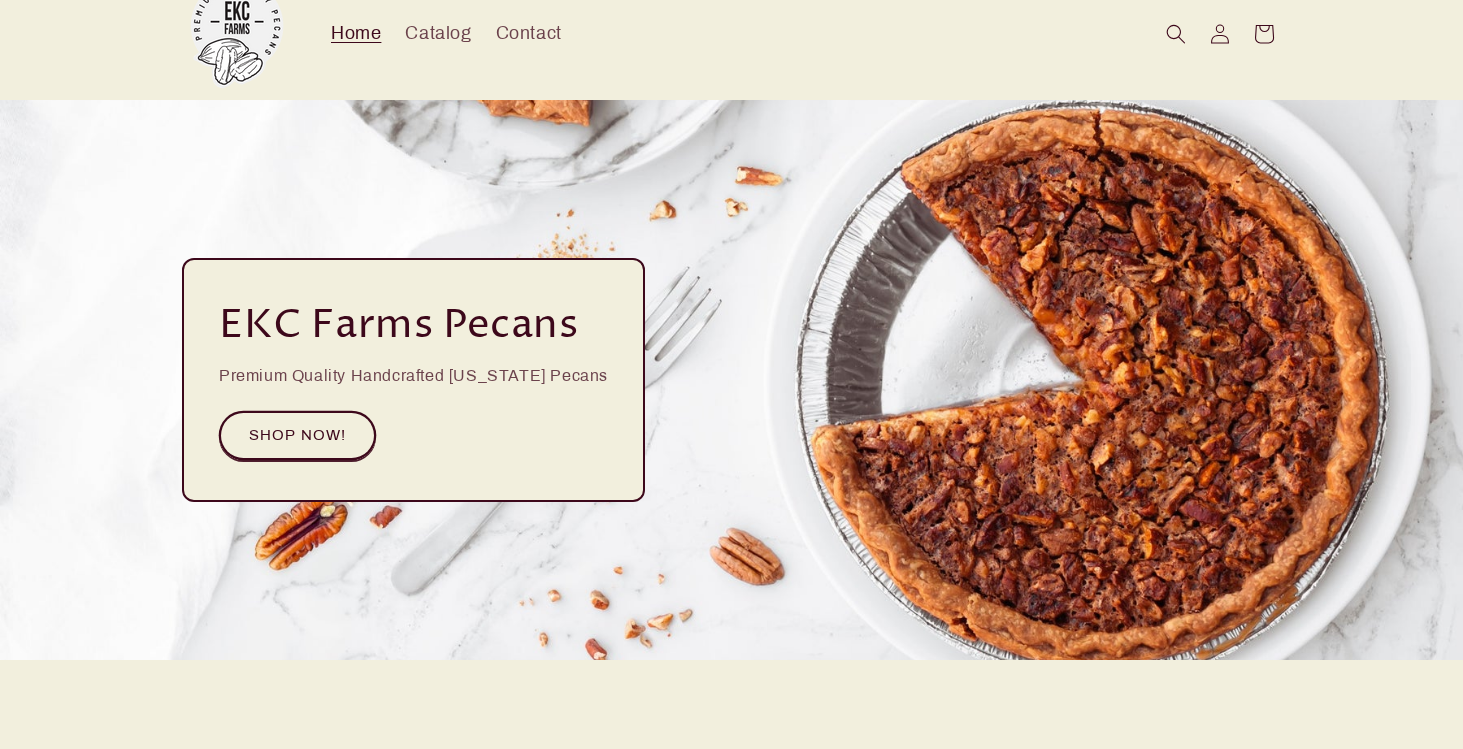scroll, scrollTop: 0, scrollLeft: 0, axis: both 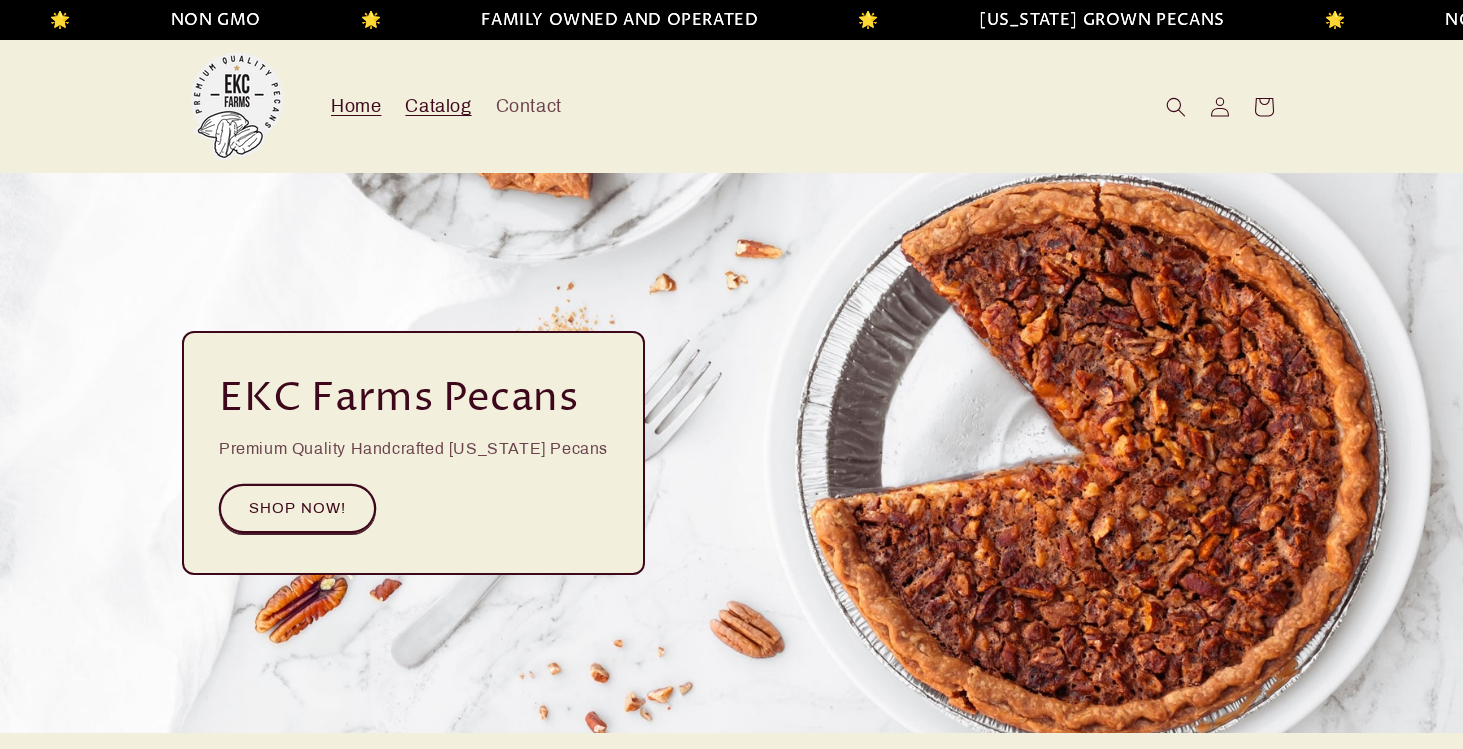 click on "Catalog" at bounding box center [438, 106] 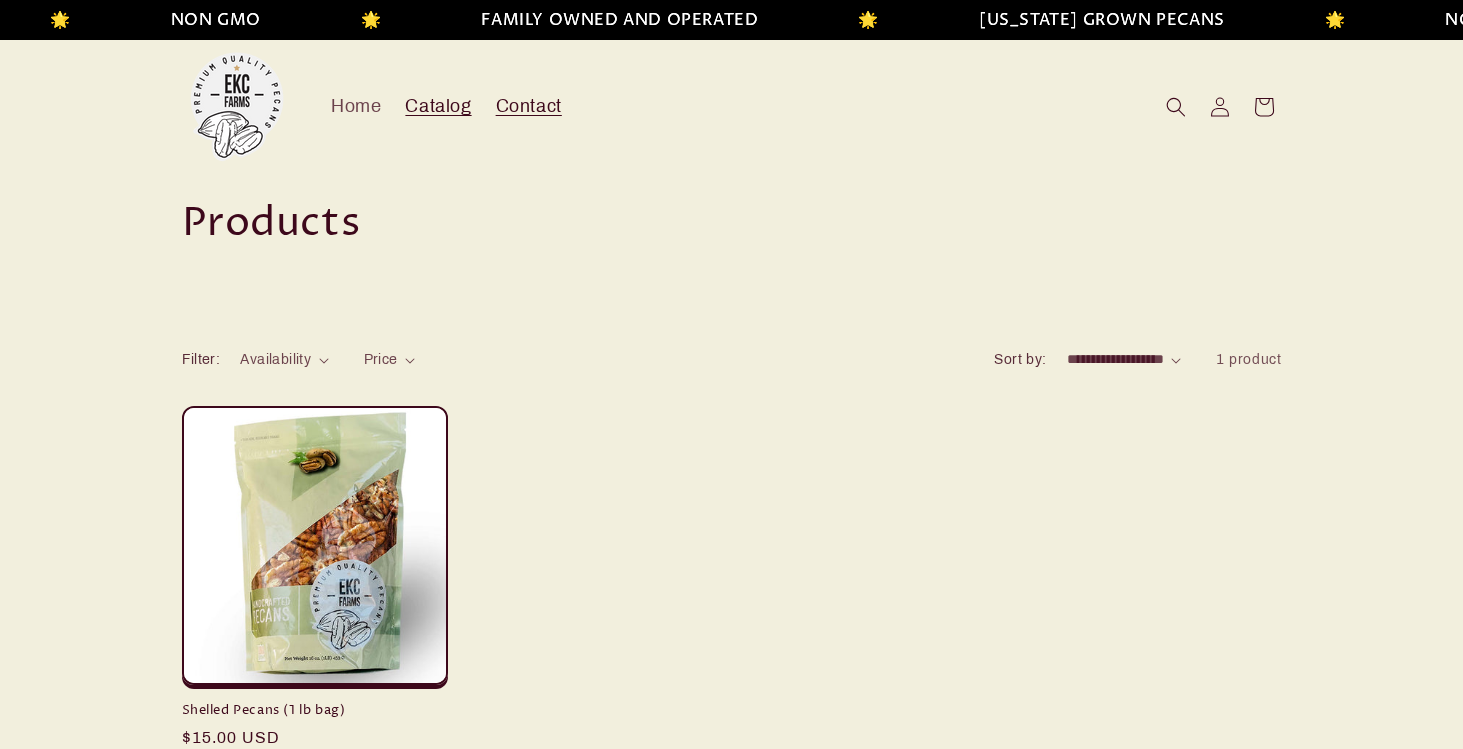 scroll, scrollTop: 0, scrollLeft: 0, axis: both 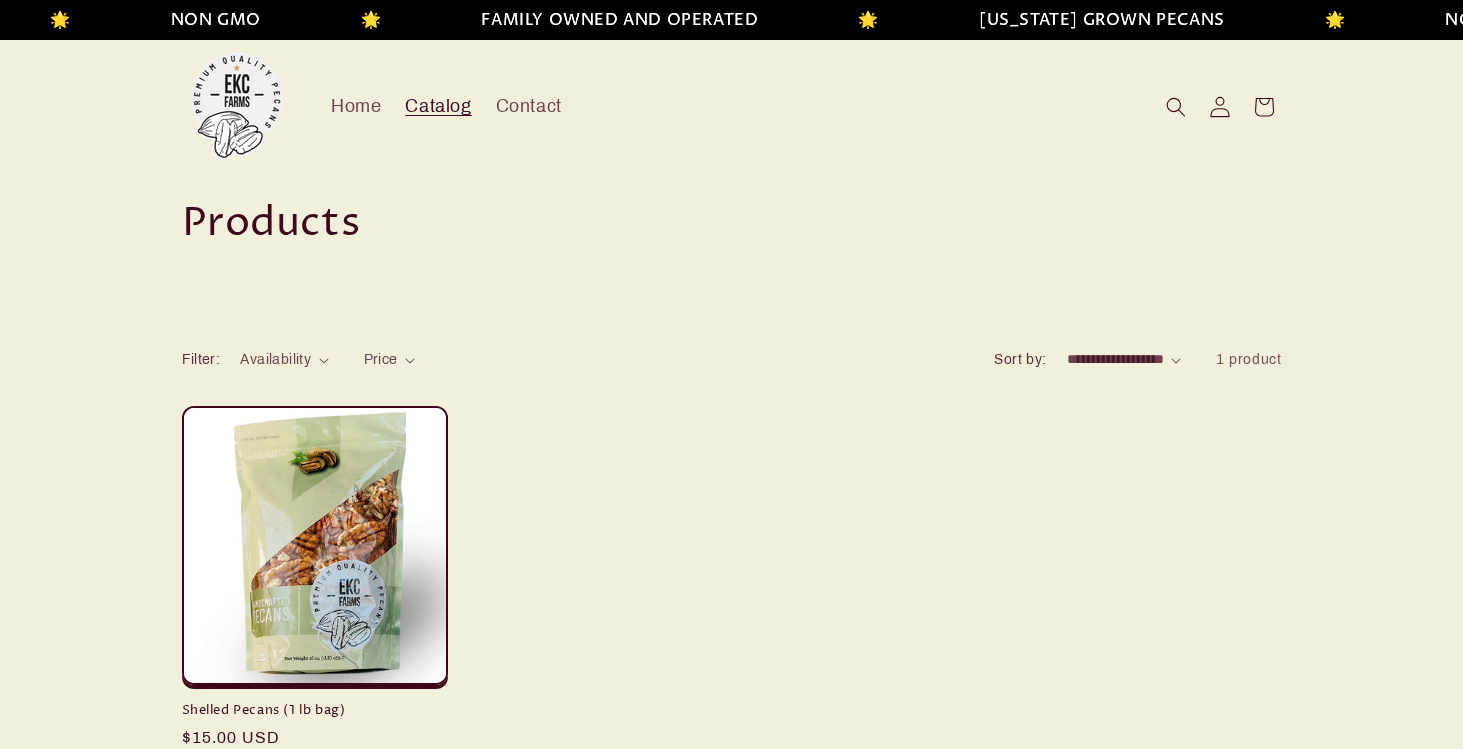 click at bounding box center [1220, 107] 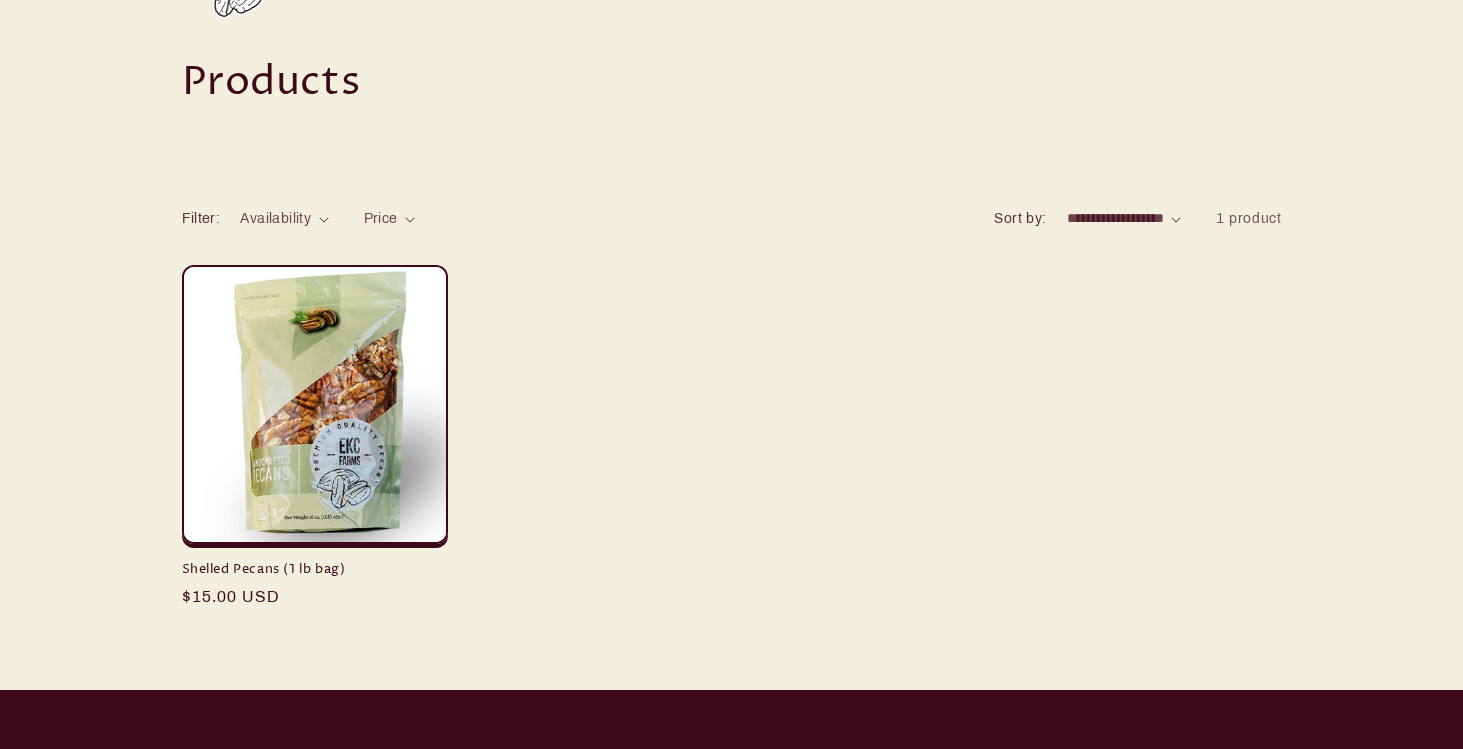 scroll, scrollTop: 143, scrollLeft: 0, axis: vertical 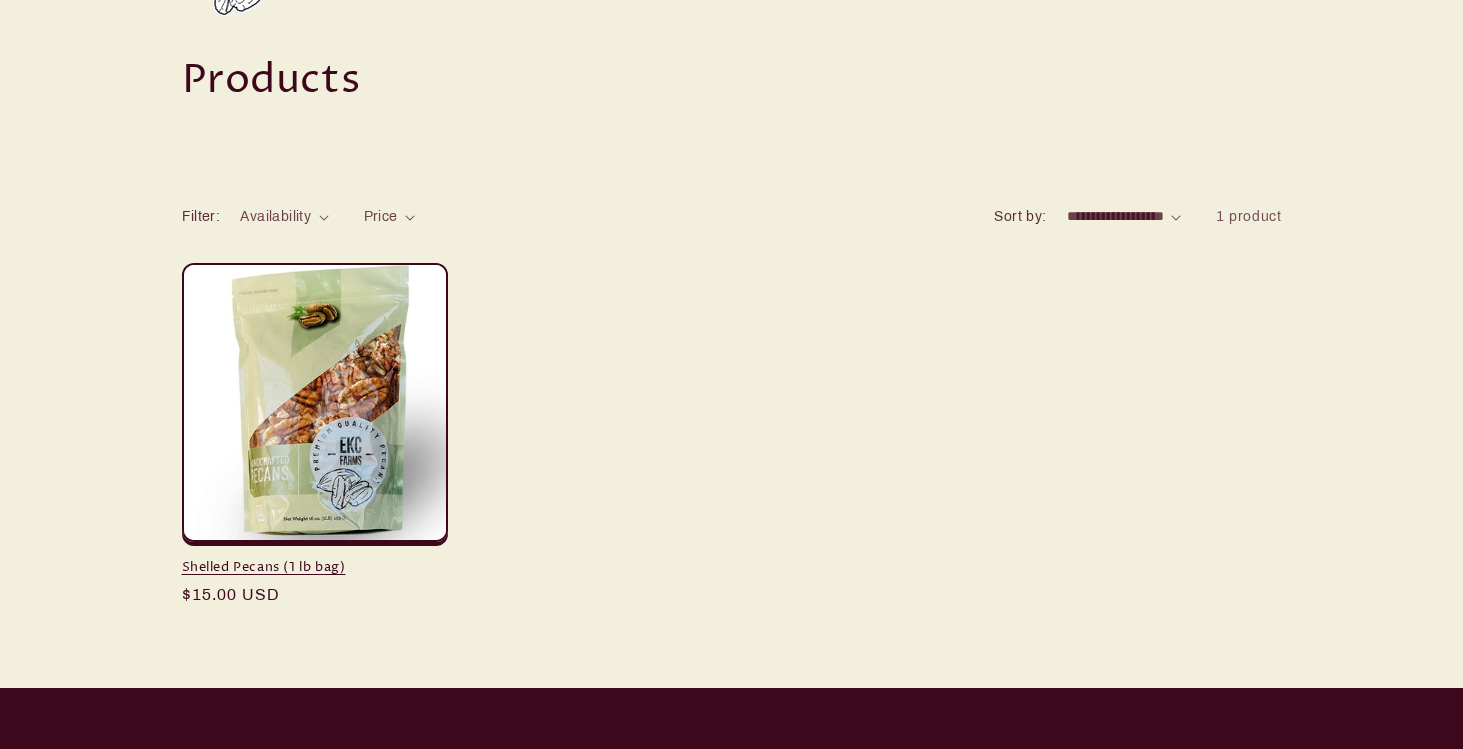 click on "Shelled Pecans (1 lb bag)" at bounding box center [315, 567] 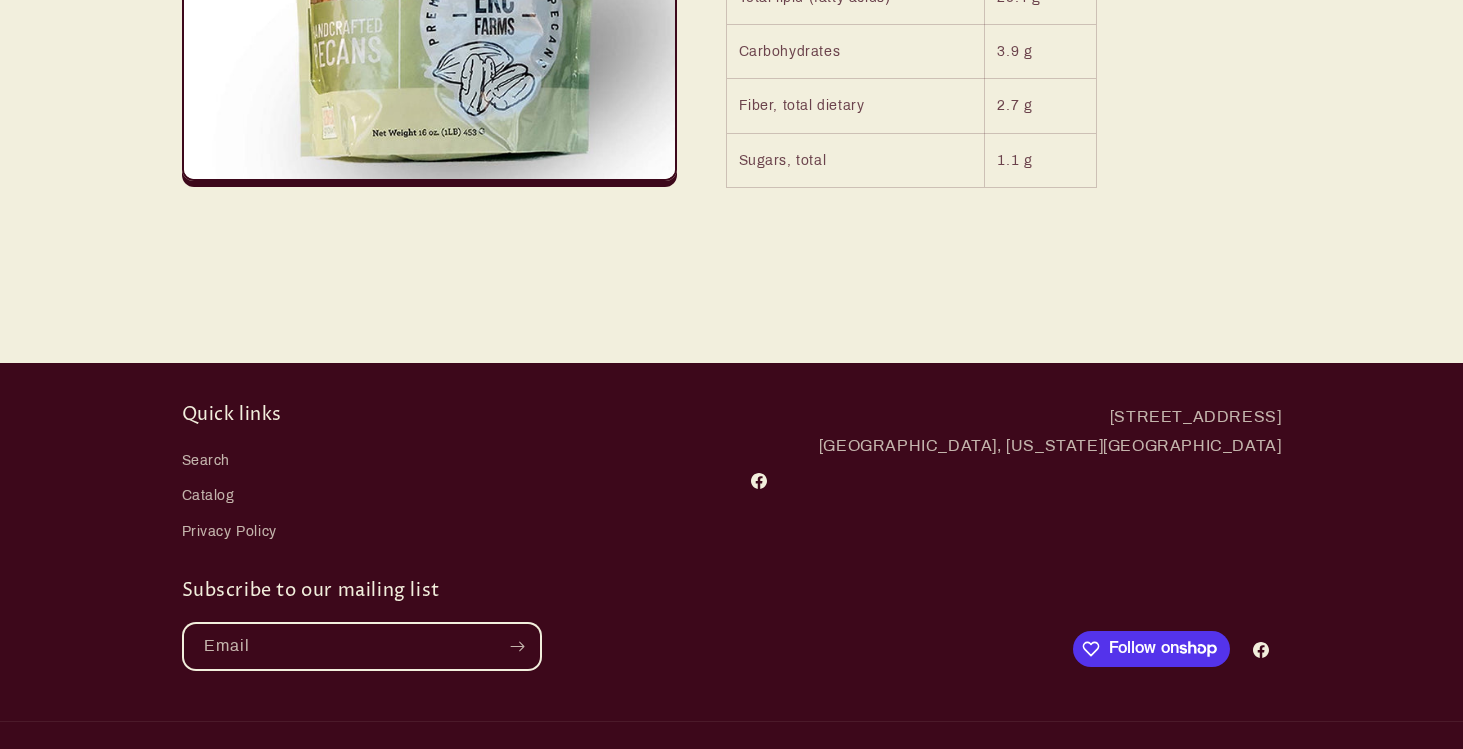 scroll, scrollTop: 1126, scrollLeft: 0, axis: vertical 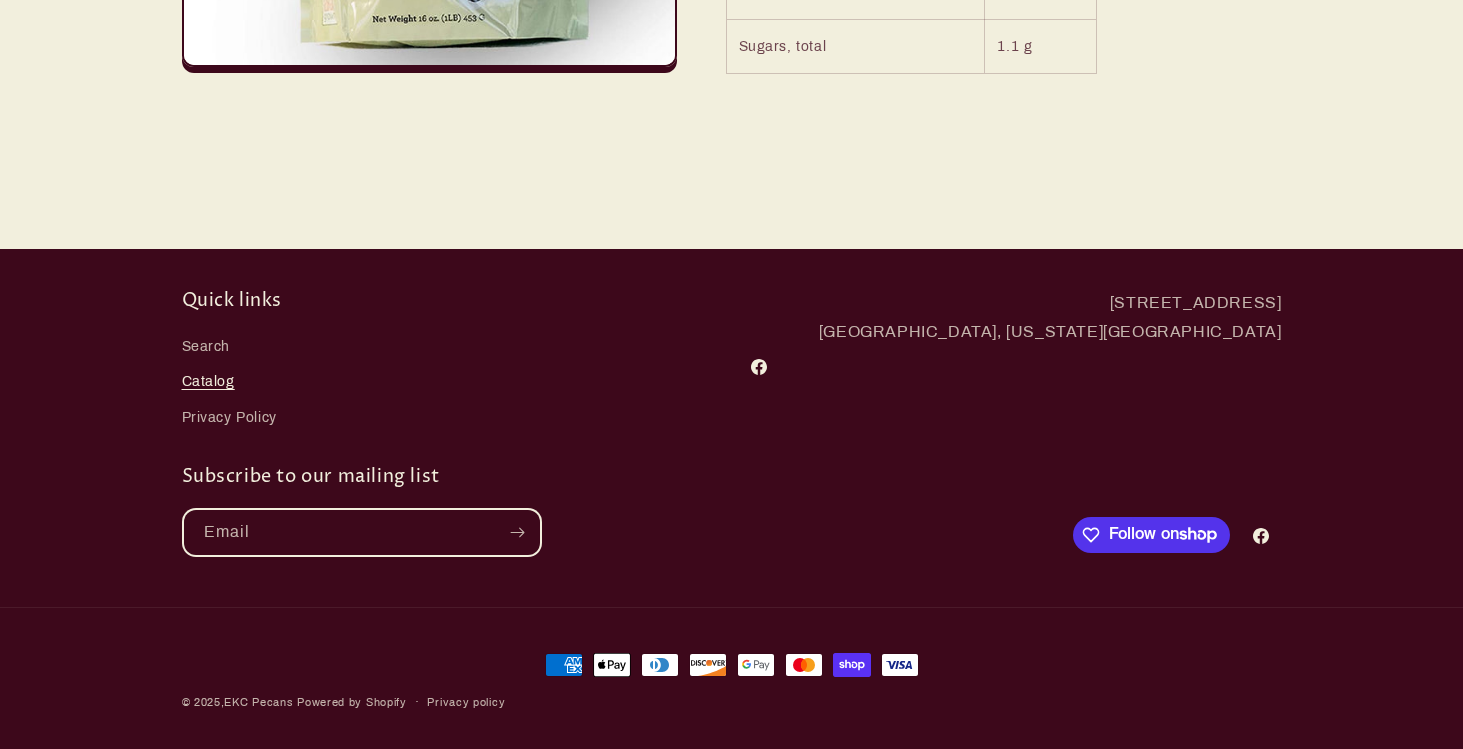 click on "Catalog" at bounding box center [208, 381] 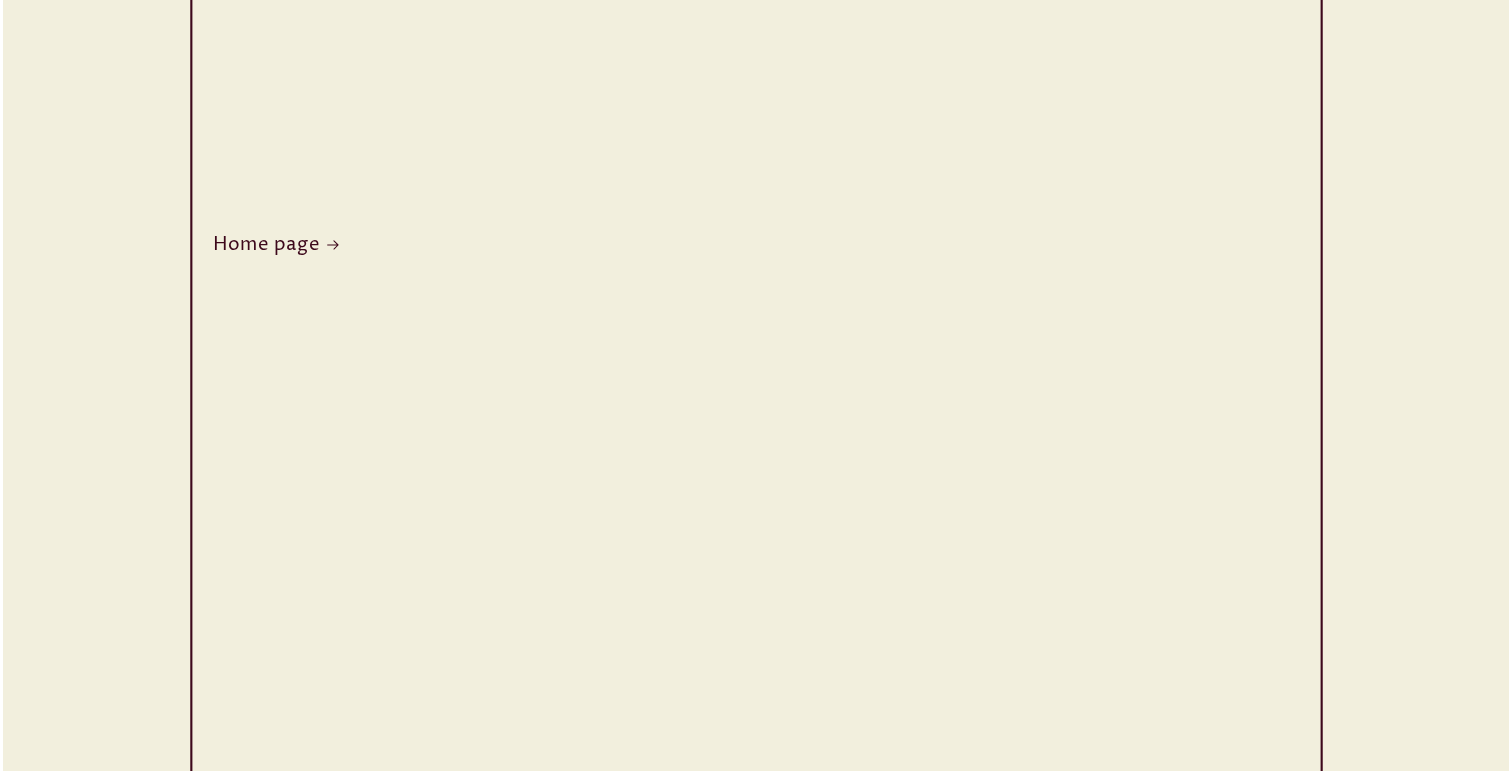 scroll, scrollTop: 575, scrollLeft: 0, axis: vertical 